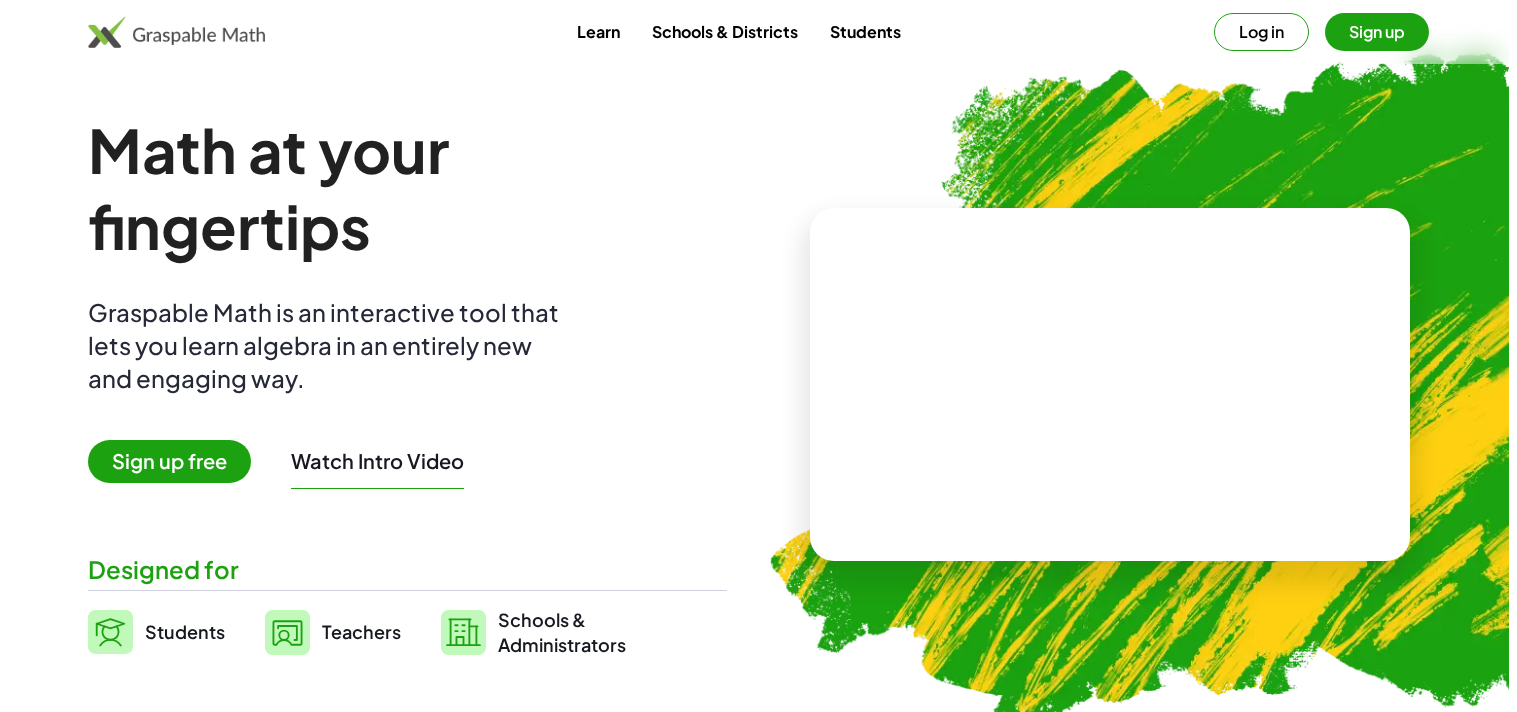 scroll, scrollTop: 0, scrollLeft: 0, axis: both 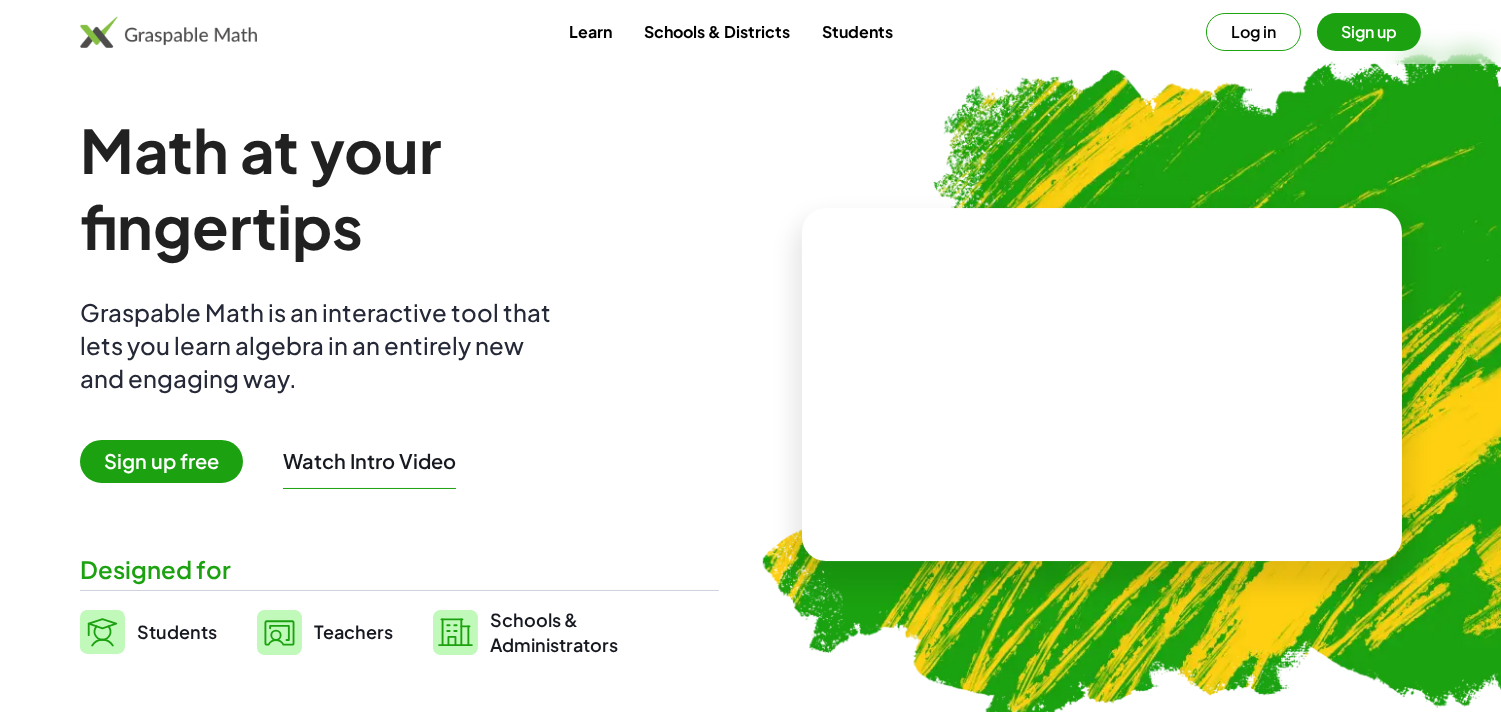 click on "Sign up" at bounding box center [1369, 32] 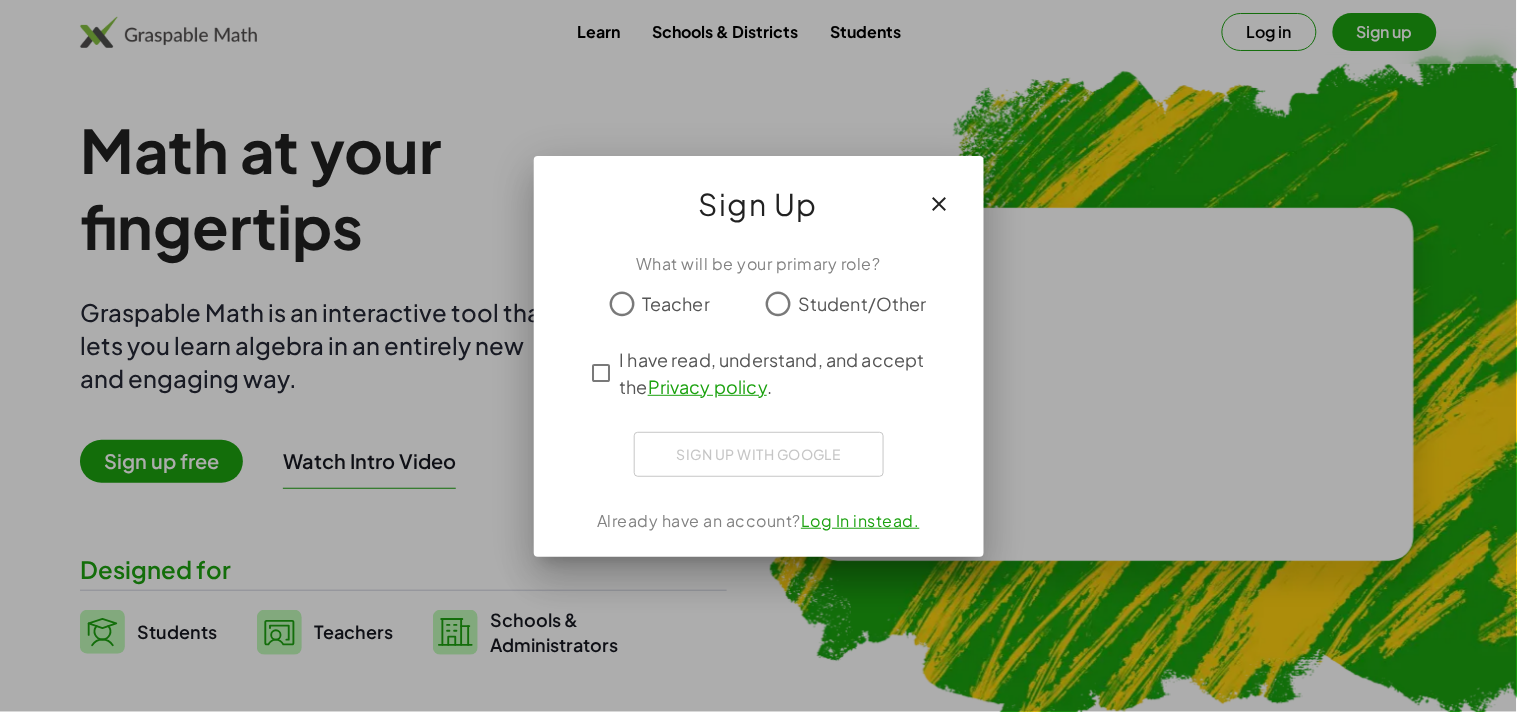 click at bounding box center (940, 204) 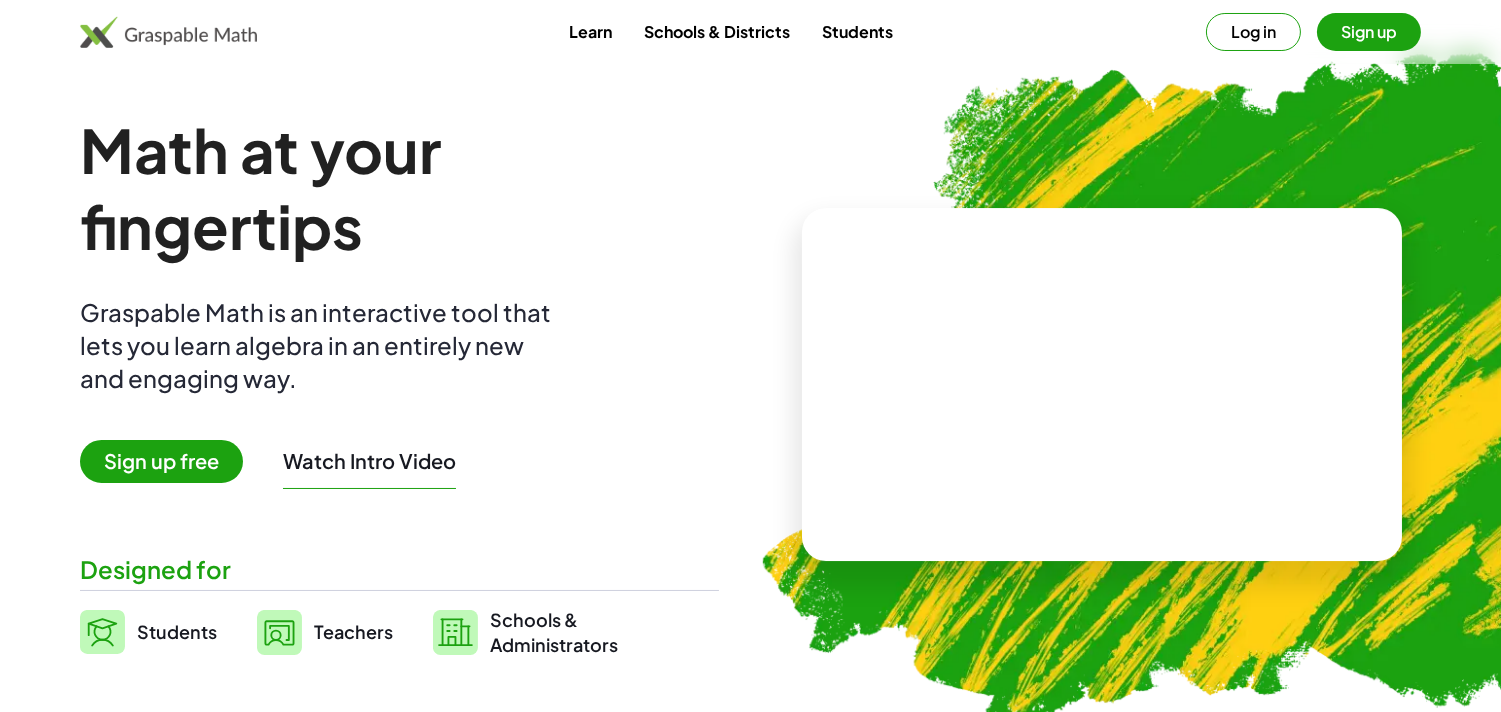 click on "Log in" at bounding box center (1253, 32) 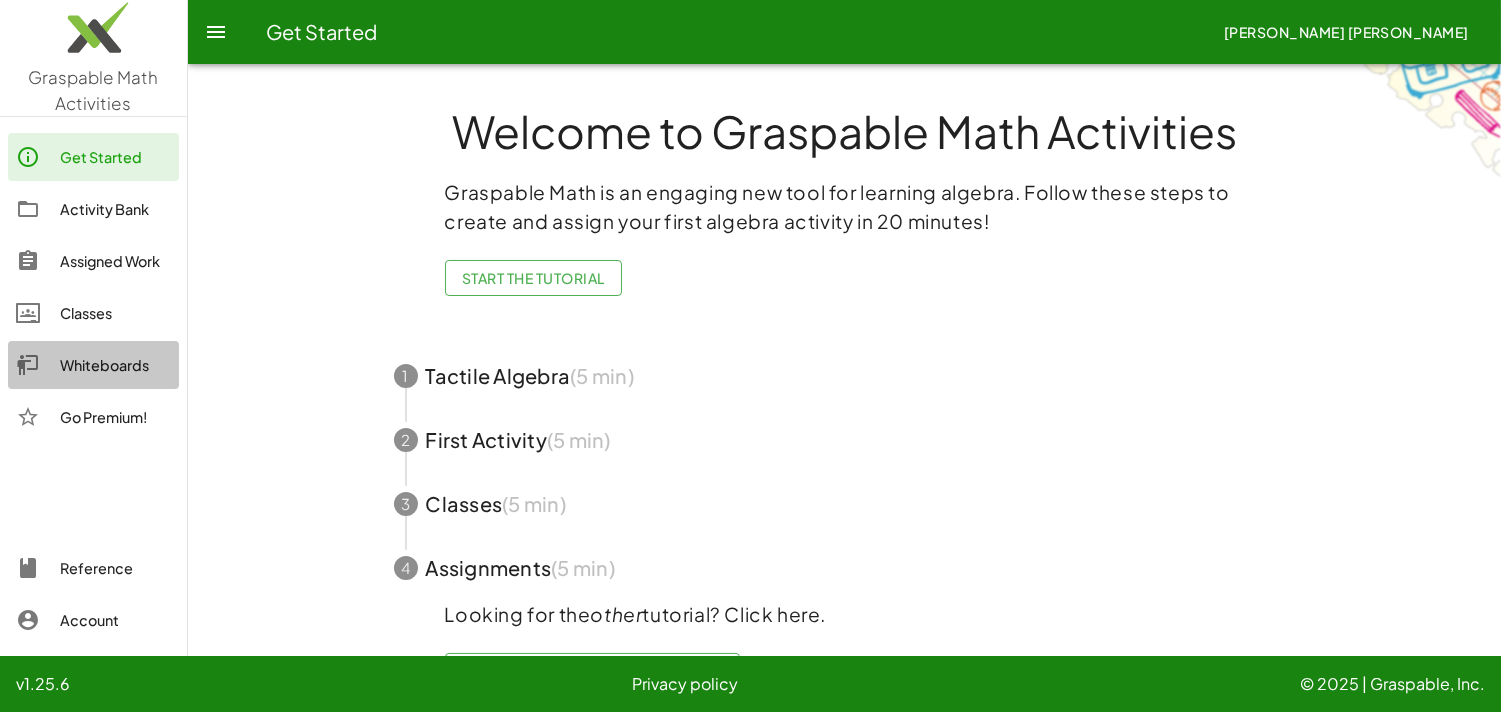 click on "Whiteboards" 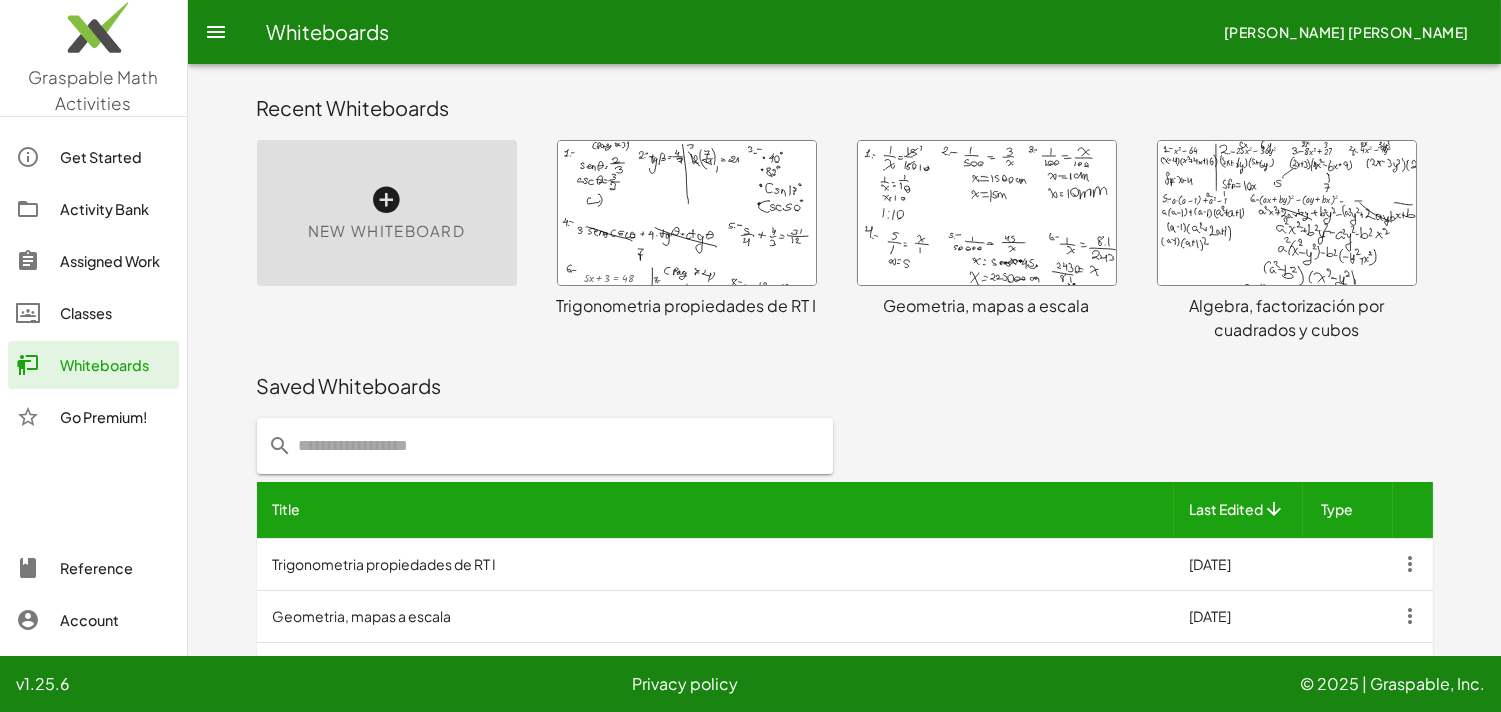click on "New Whiteboard" at bounding box center (387, 213) 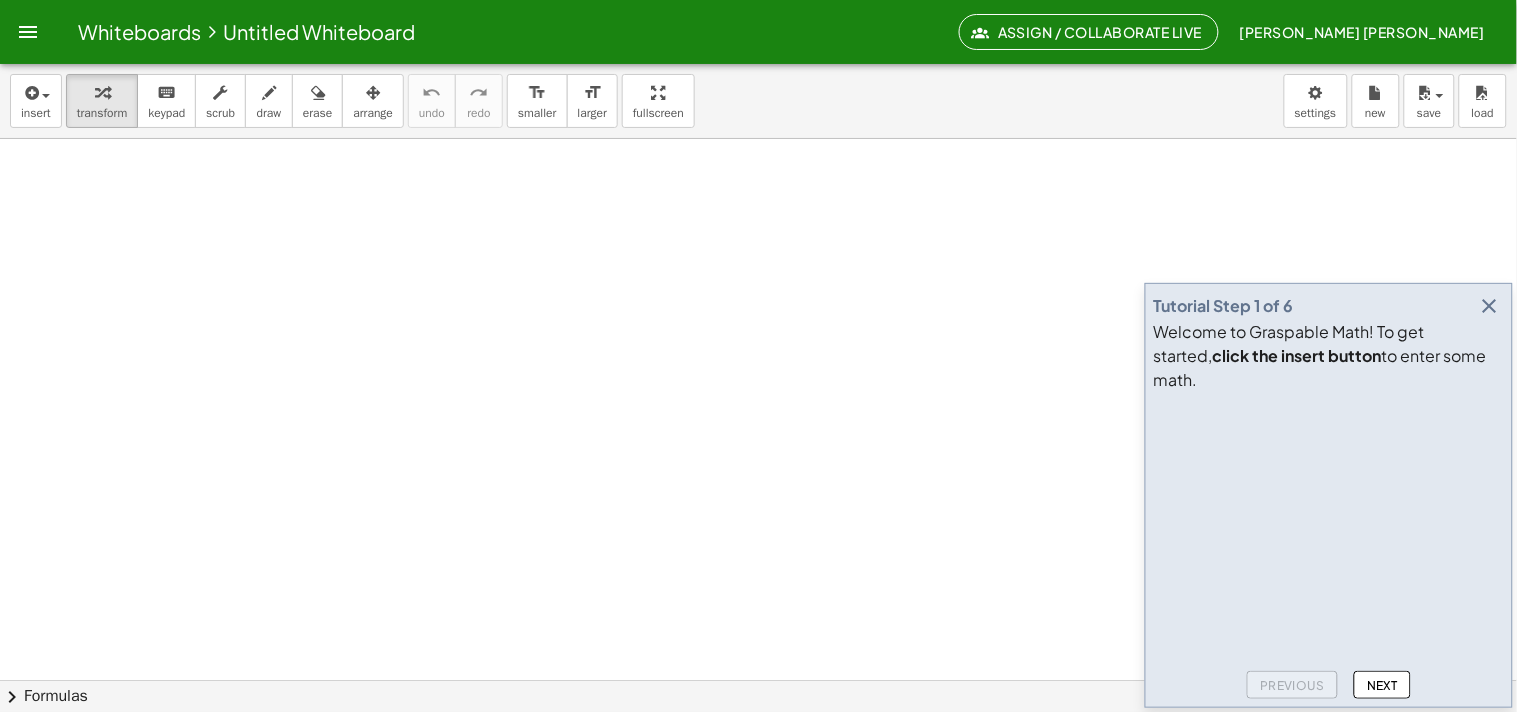 click at bounding box center (1490, 306) 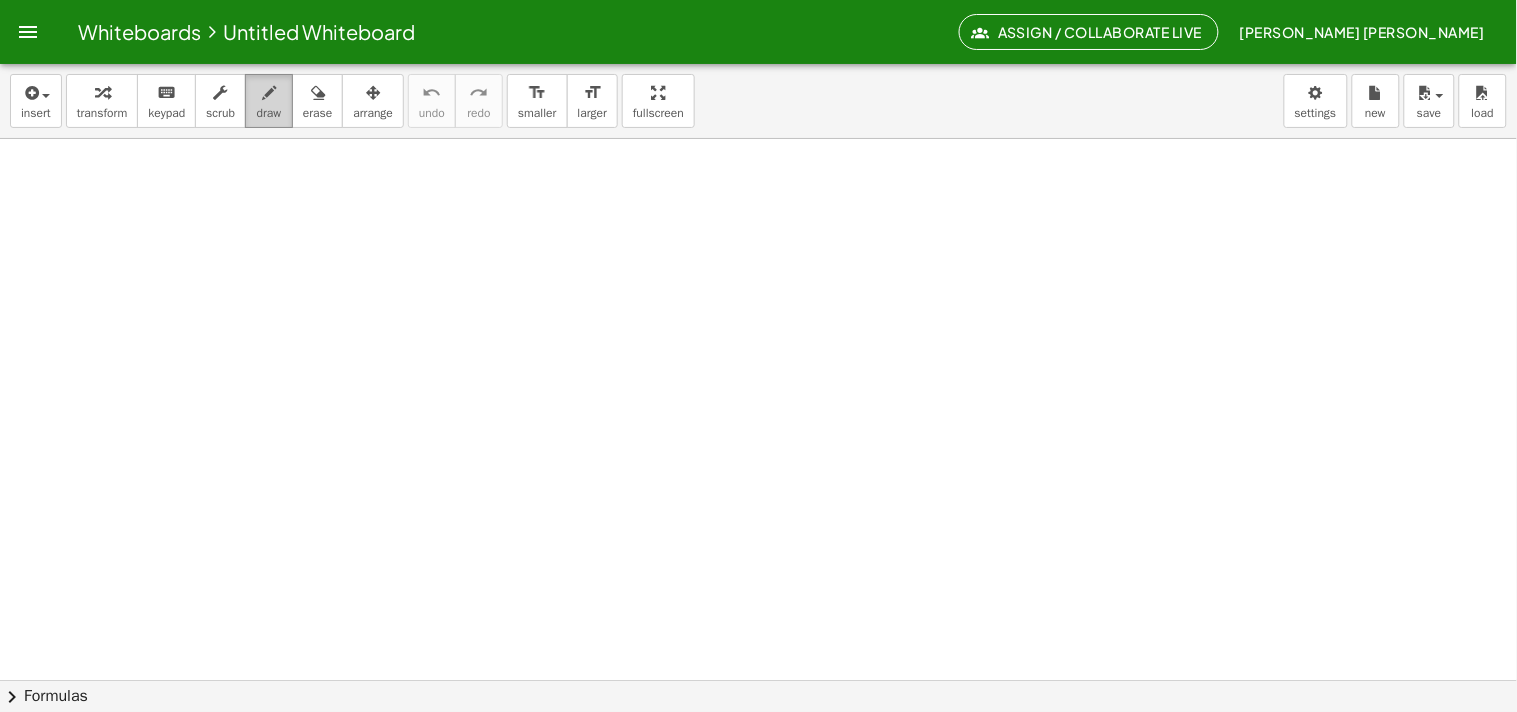 click at bounding box center (269, 93) 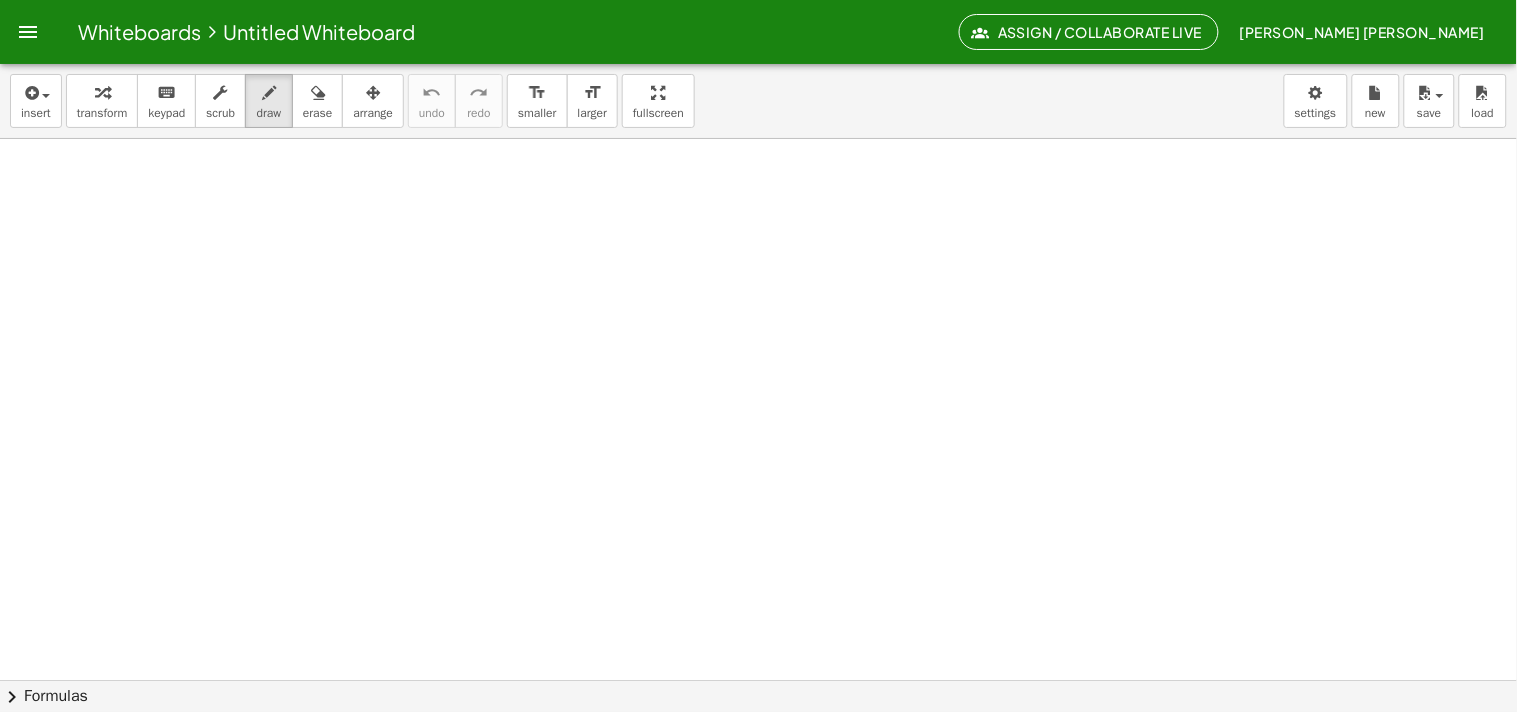 drag, startPoint x: 170, startPoint y: 322, endPoint x: 267, endPoint y: 231, distance: 133.00375 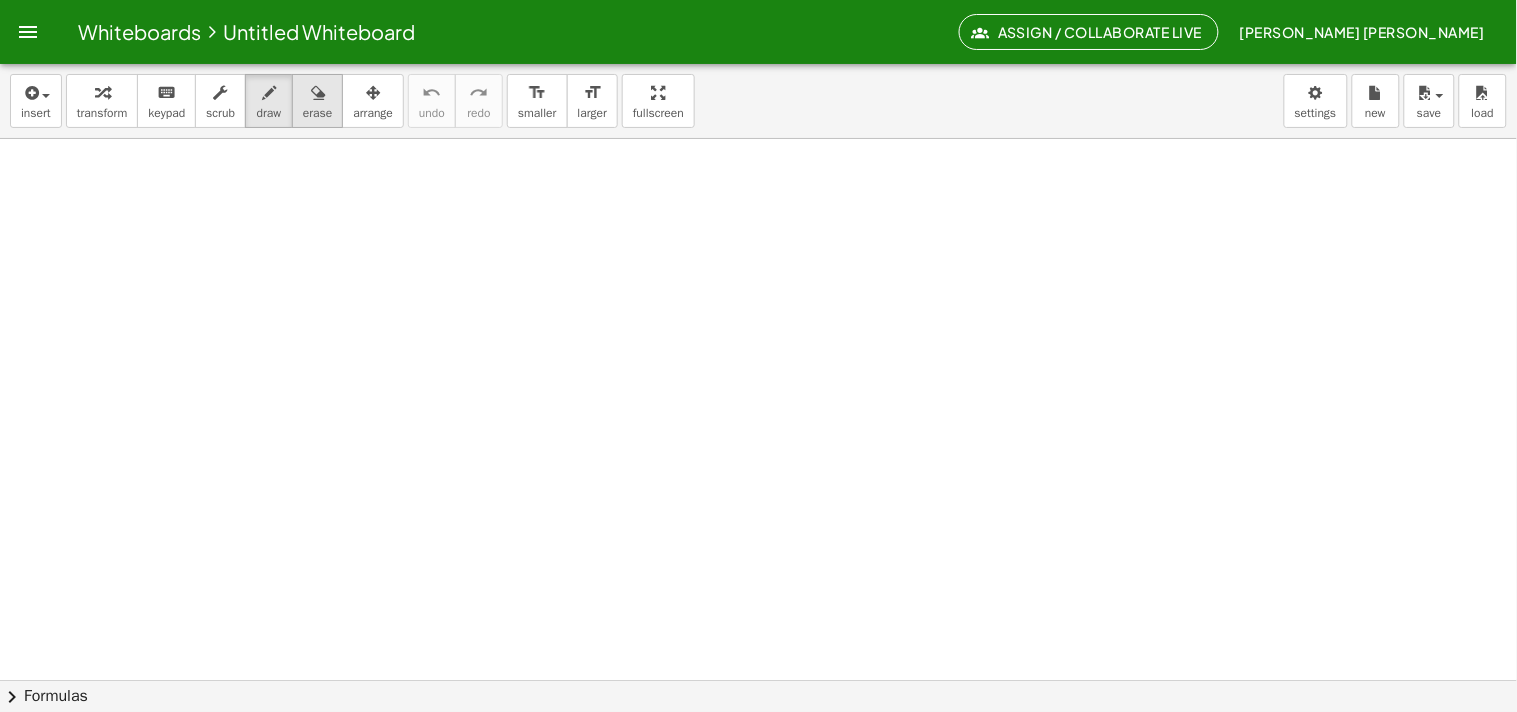 drag, startPoint x: 291, startPoint y: 222, endPoint x: 336, endPoint y: 106, distance: 124.42267 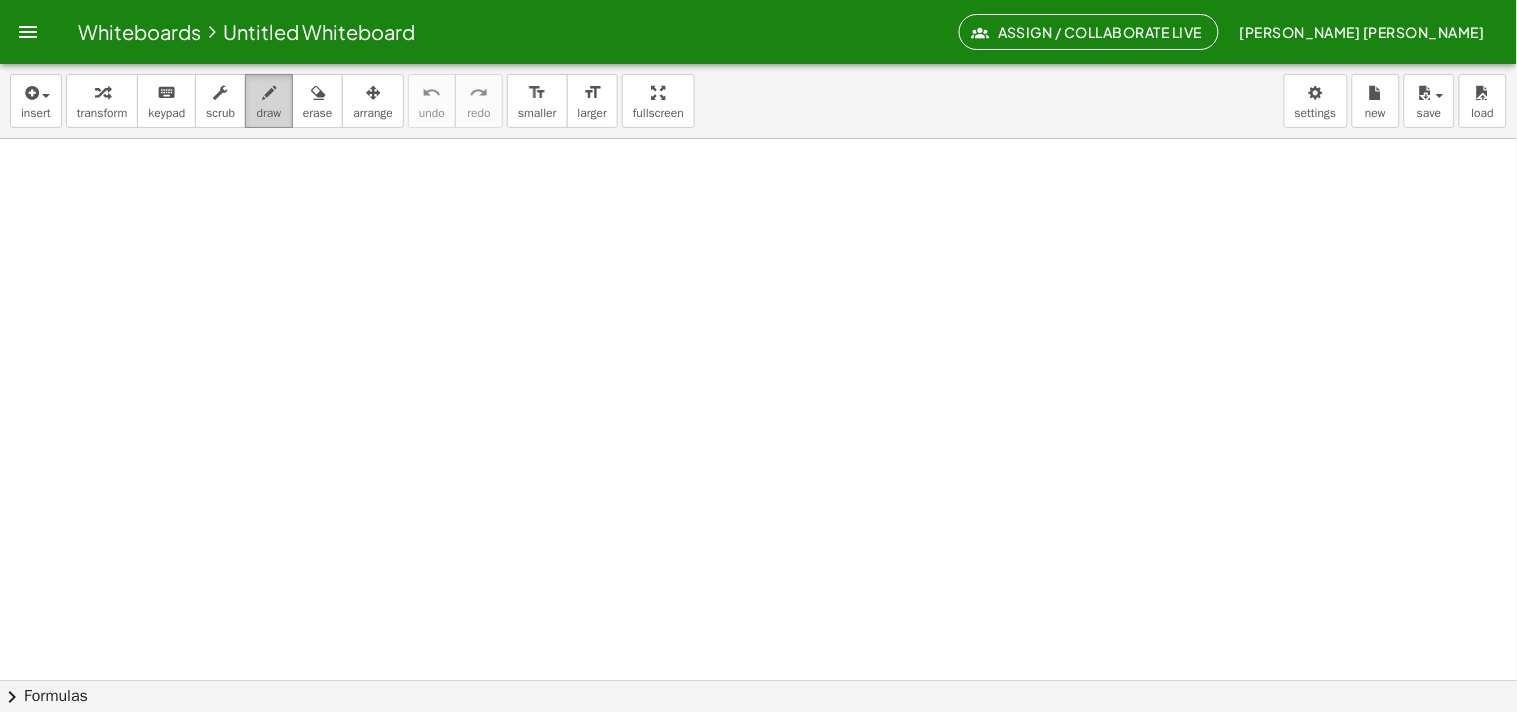 click on "draw" at bounding box center (269, 101) 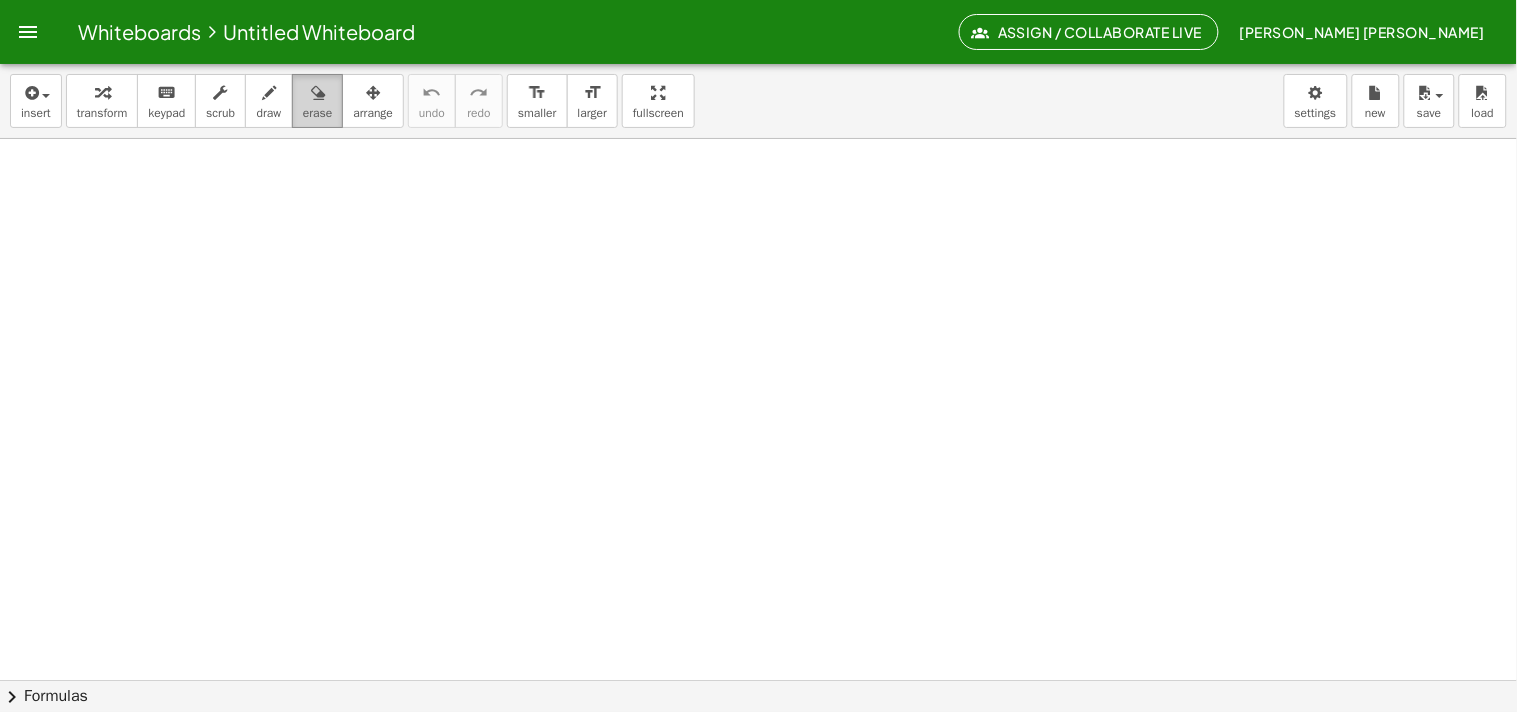 click on "erase" at bounding box center [317, 113] 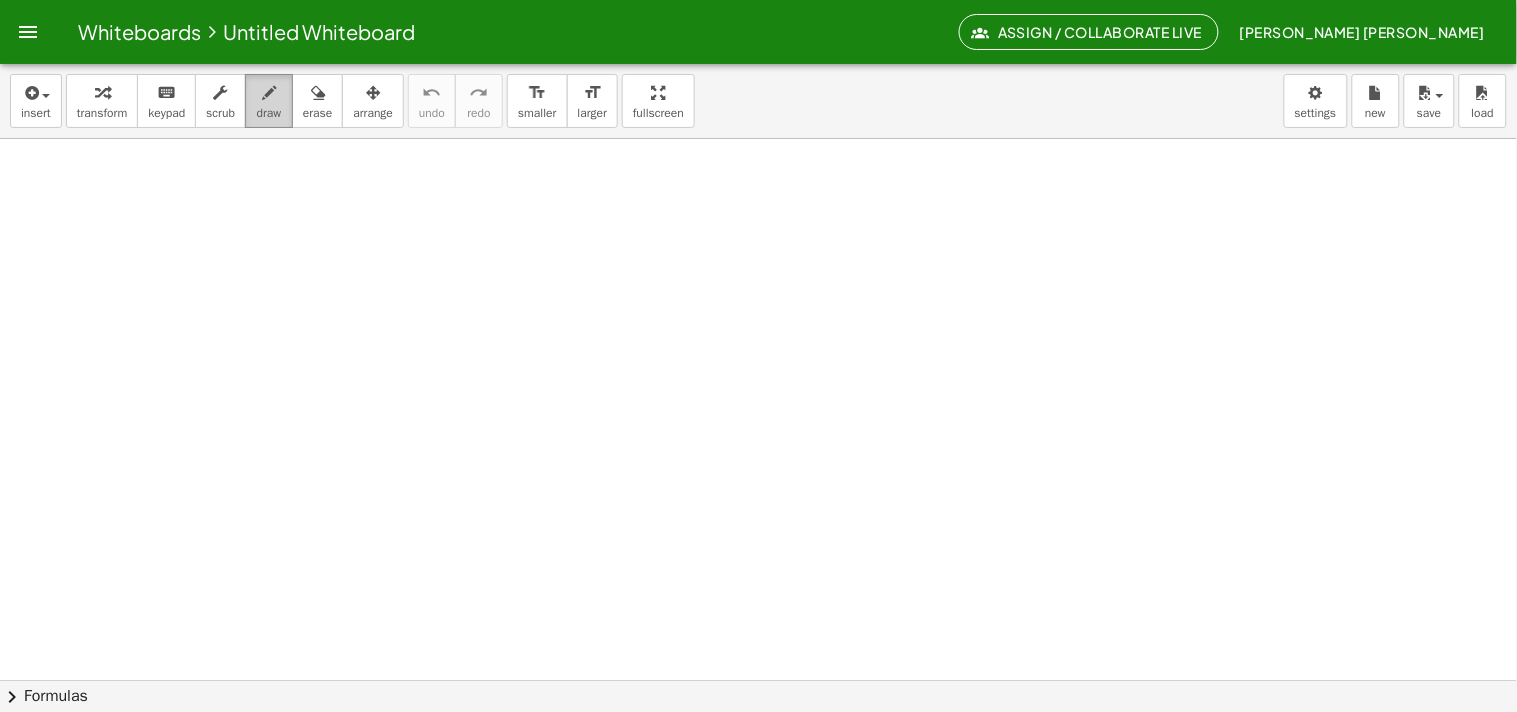 click at bounding box center (269, 92) 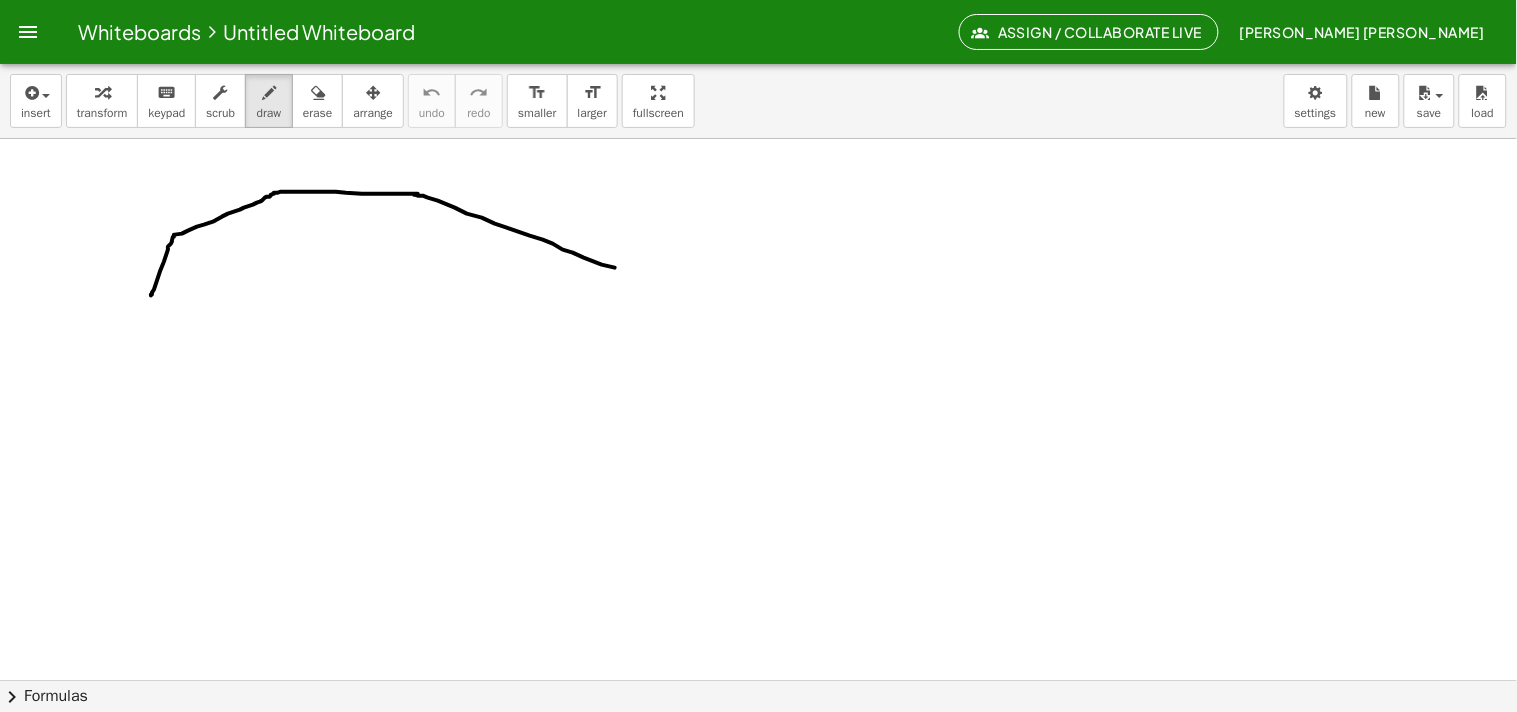drag, startPoint x: 152, startPoint y: 294, endPoint x: 675, endPoint y: 288, distance: 523.0344 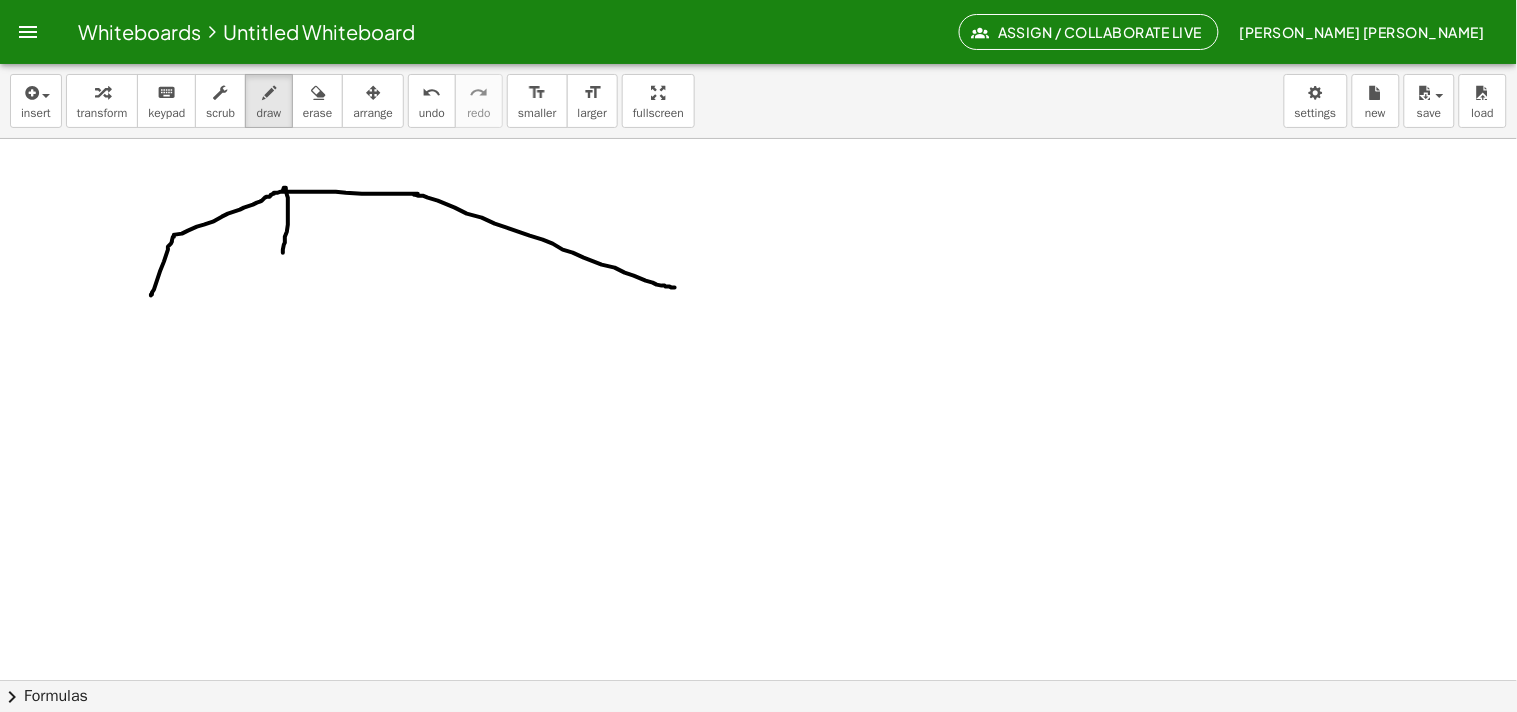 drag, startPoint x: 284, startPoint y: 188, endPoint x: 287, endPoint y: 260, distance: 72.06247 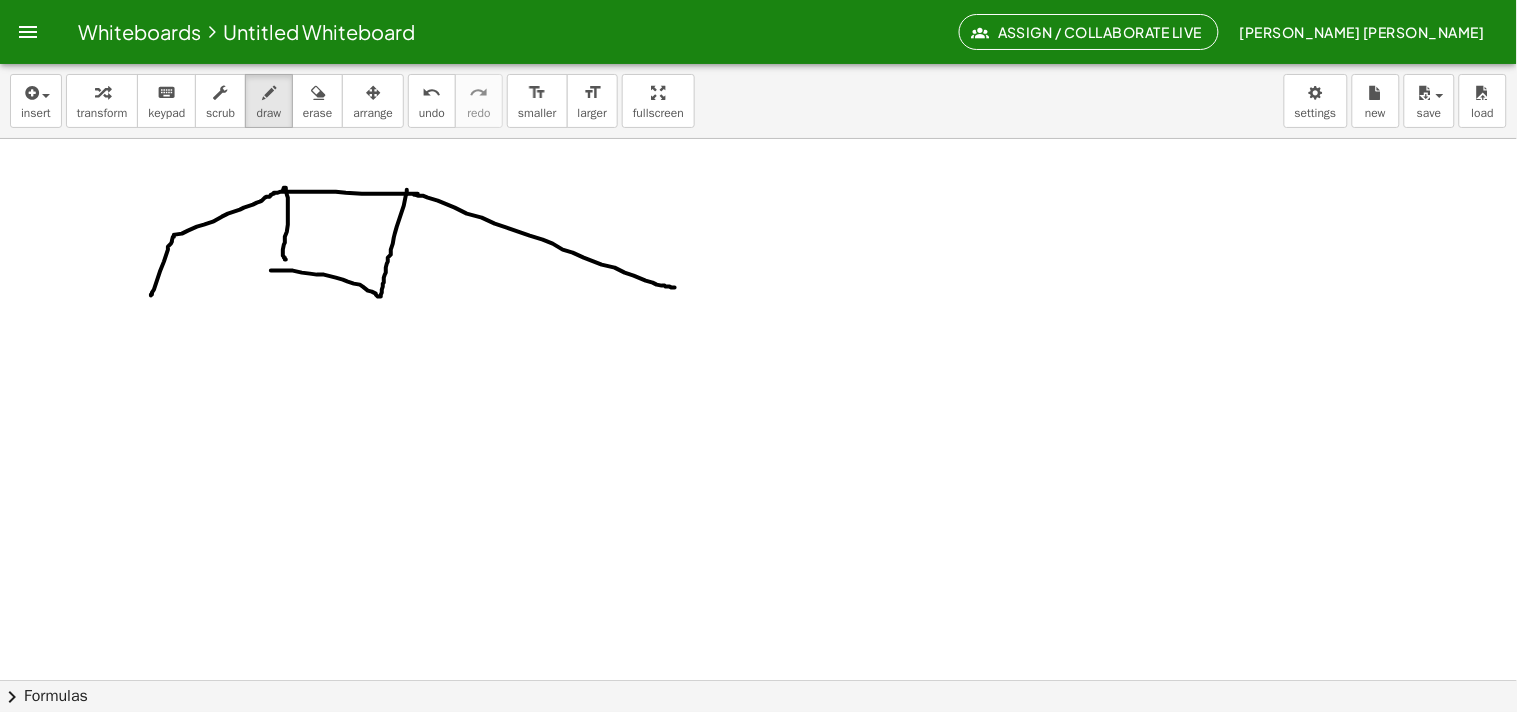 drag, startPoint x: 407, startPoint y: 190, endPoint x: 284, endPoint y: 267, distance: 145.11375 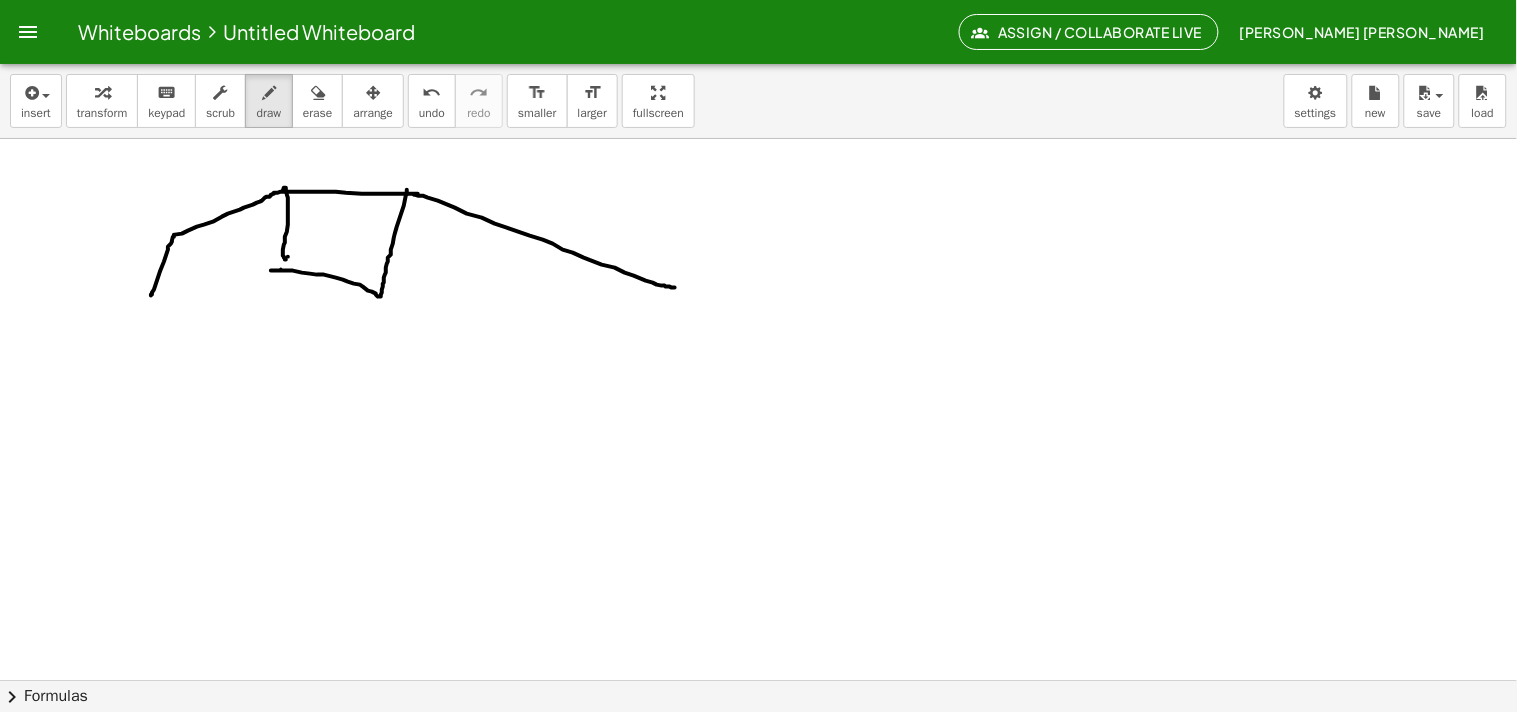click at bounding box center (758, 744) 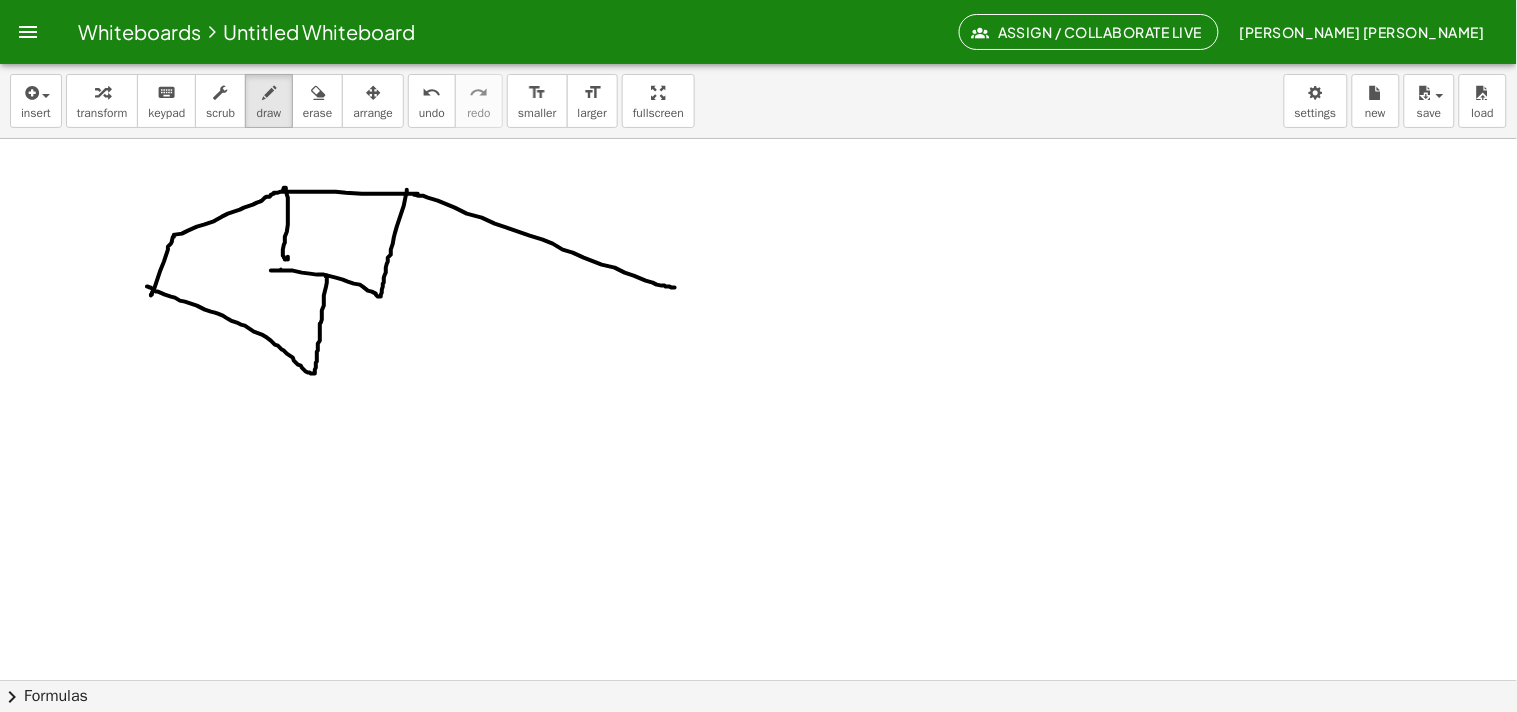 drag, startPoint x: 326, startPoint y: 277, endPoint x: 167, endPoint y: 295, distance: 160.01562 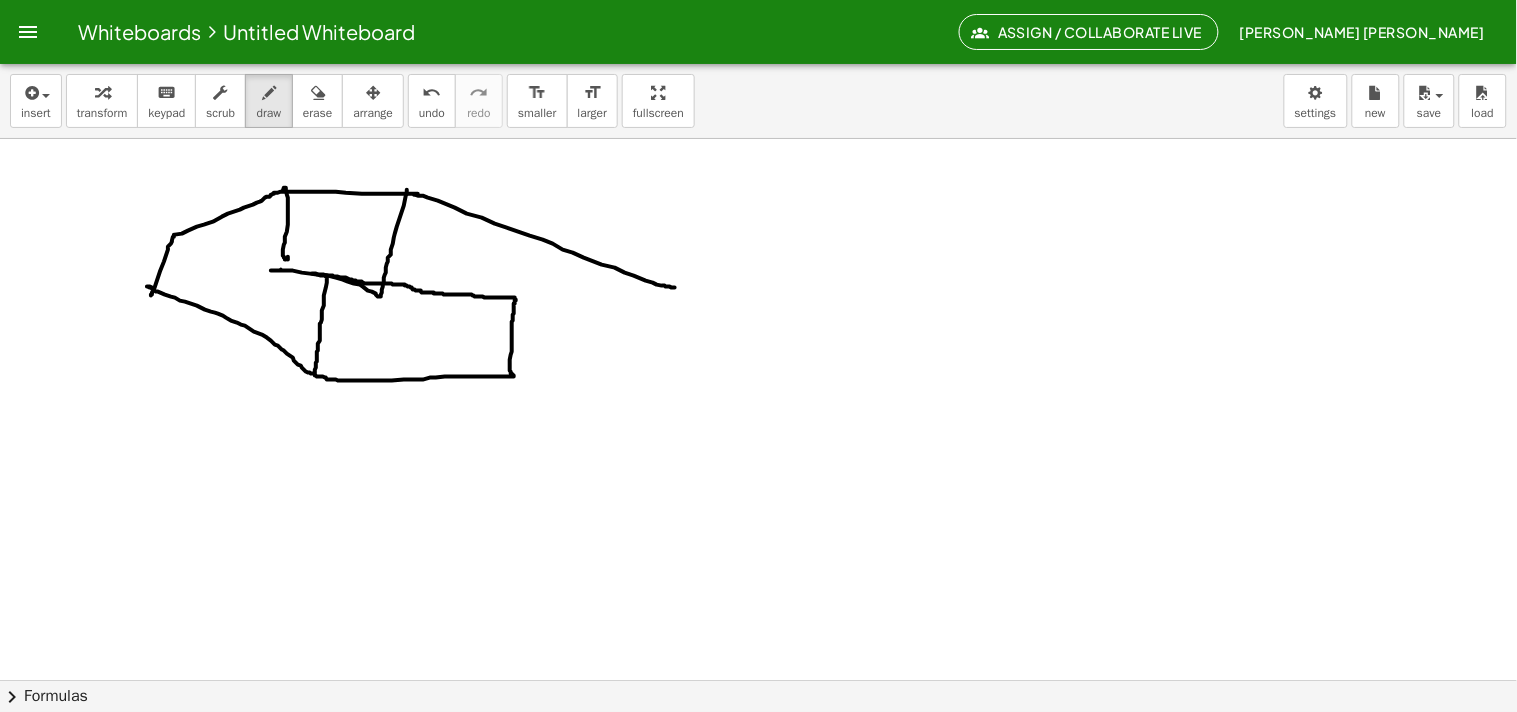 drag, startPoint x: 315, startPoint y: 376, endPoint x: 345, endPoint y: 277, distance: 103.44564 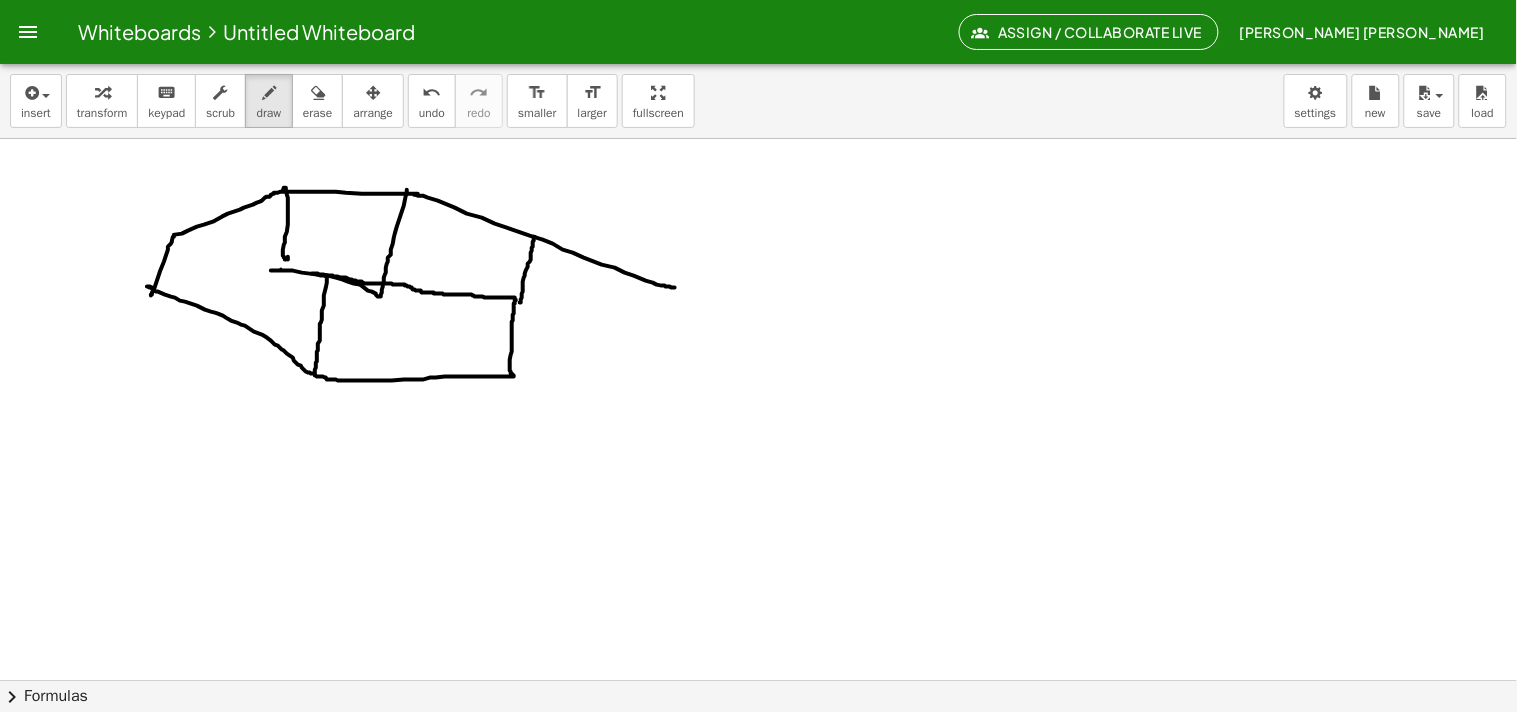 drag, startPoint x: 520, startPoint y: 303, endPoint x: 535, endPoint y: 271, distance: 35.341194 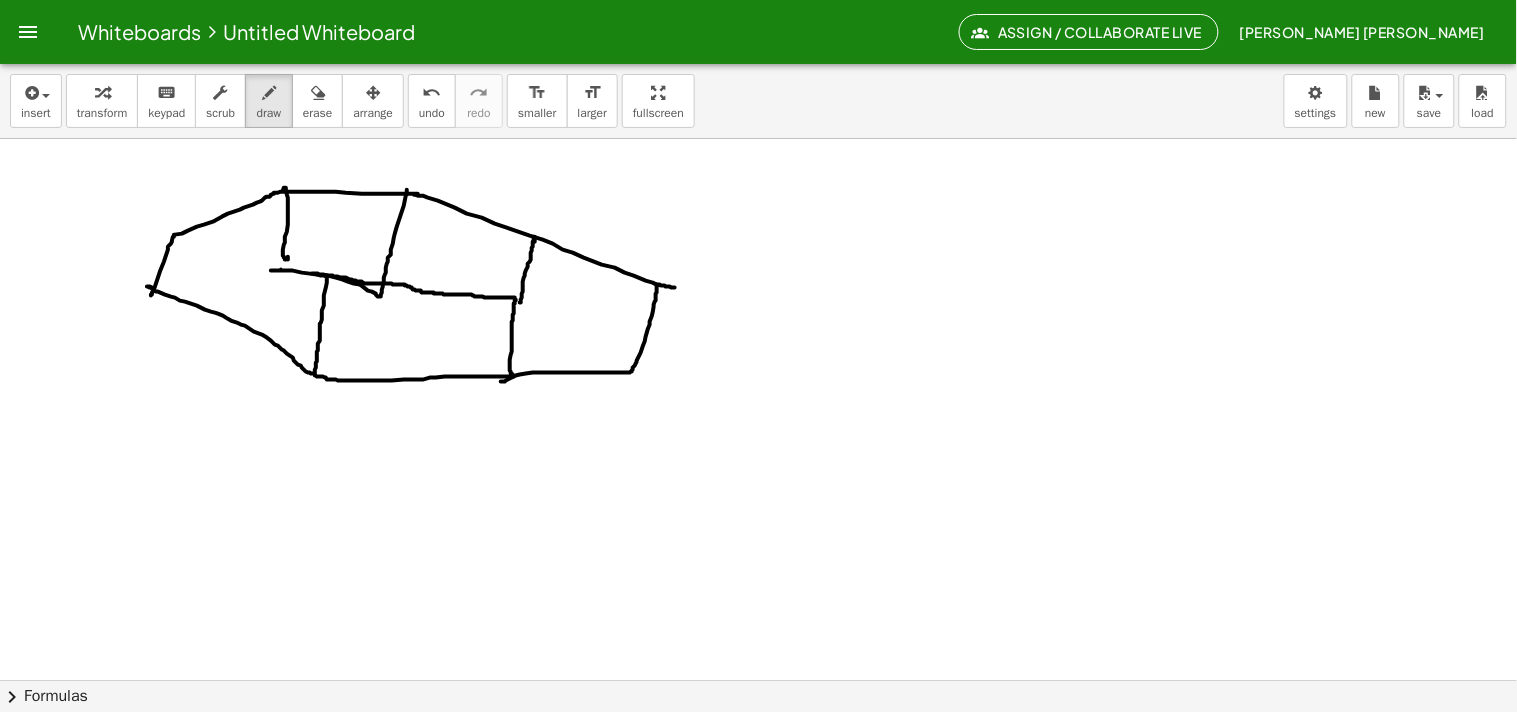 drag, startPoint x: 502, startPoint y: 382, endPoint x: 658, endPoint y: 284, distance: 184.22812 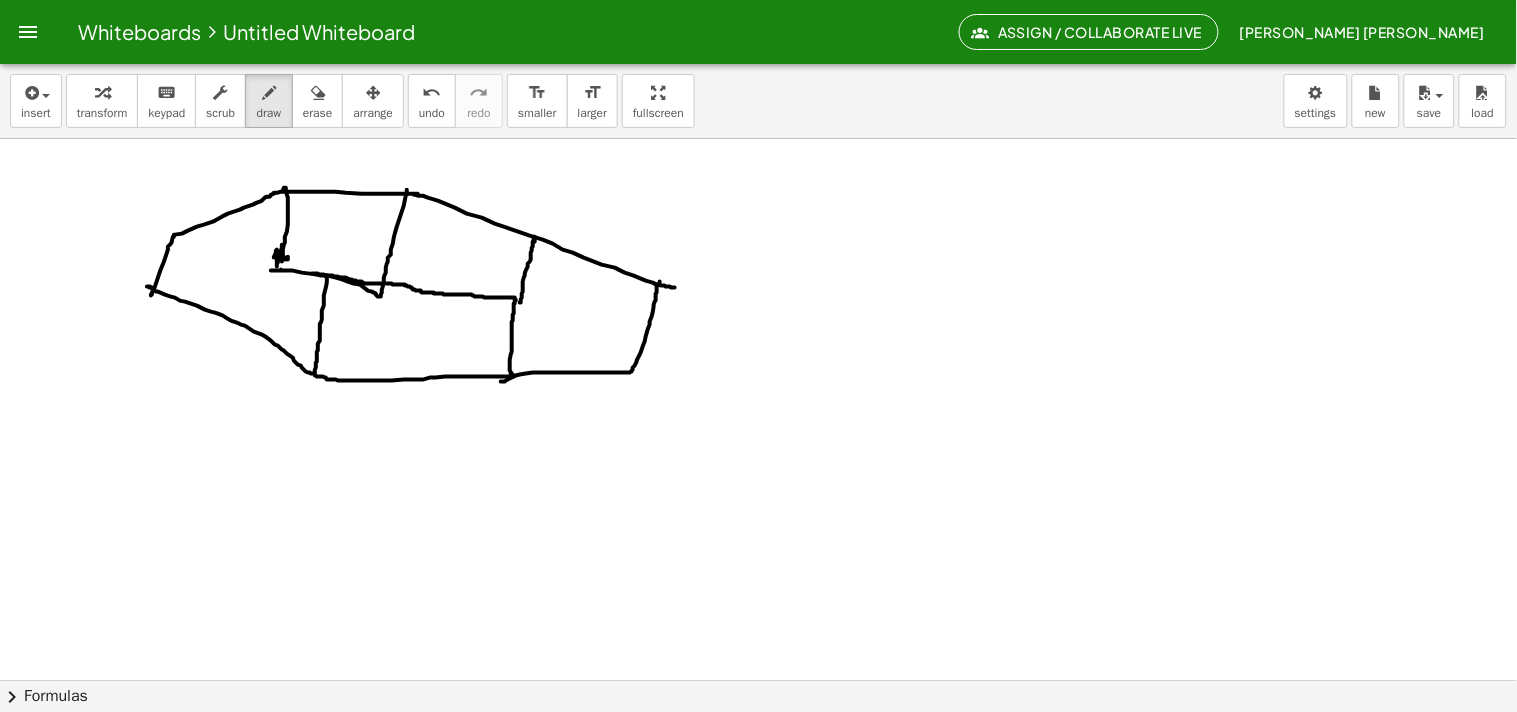 drag, startPoint x: 276, startPoint y: 254, endPoint x: 282, endPoint y: 272, distance: 18.973665 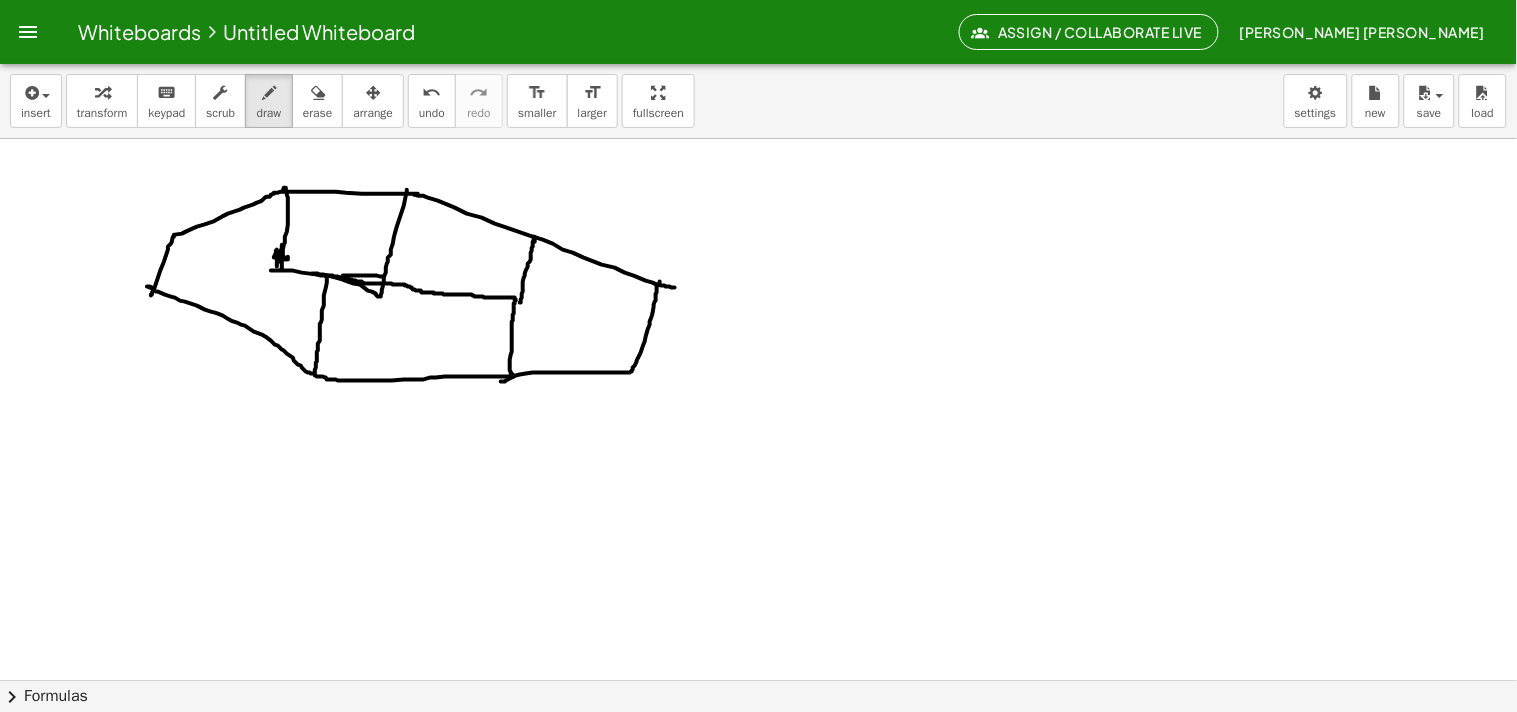 drag, startPoint x: 343, startPoint y: 276, endPoint x: 405, endPoint y: 278, distance: 62.03225 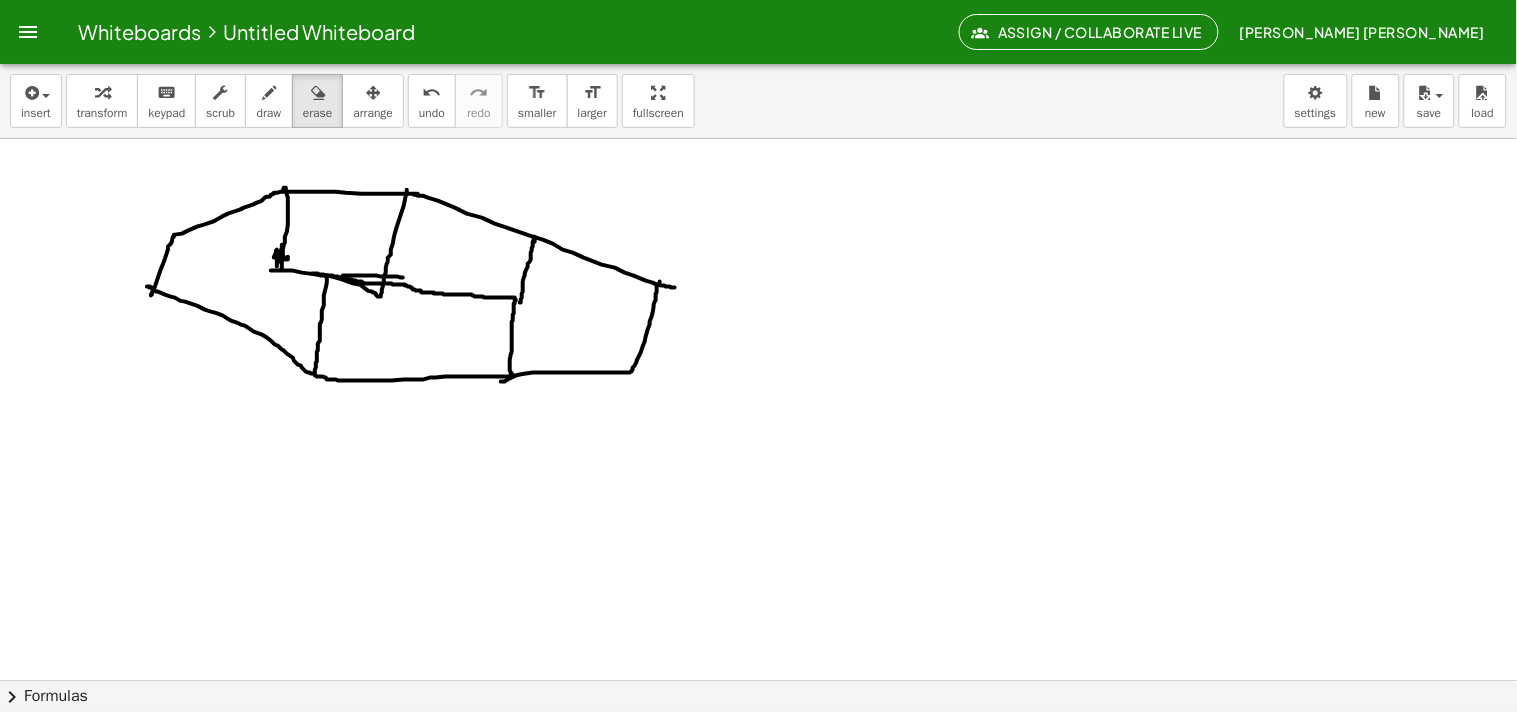 drag, startPoint x: 320, startPoint y: 110, endPoint x: 486, endPoint y: 230, distance: 204.83163 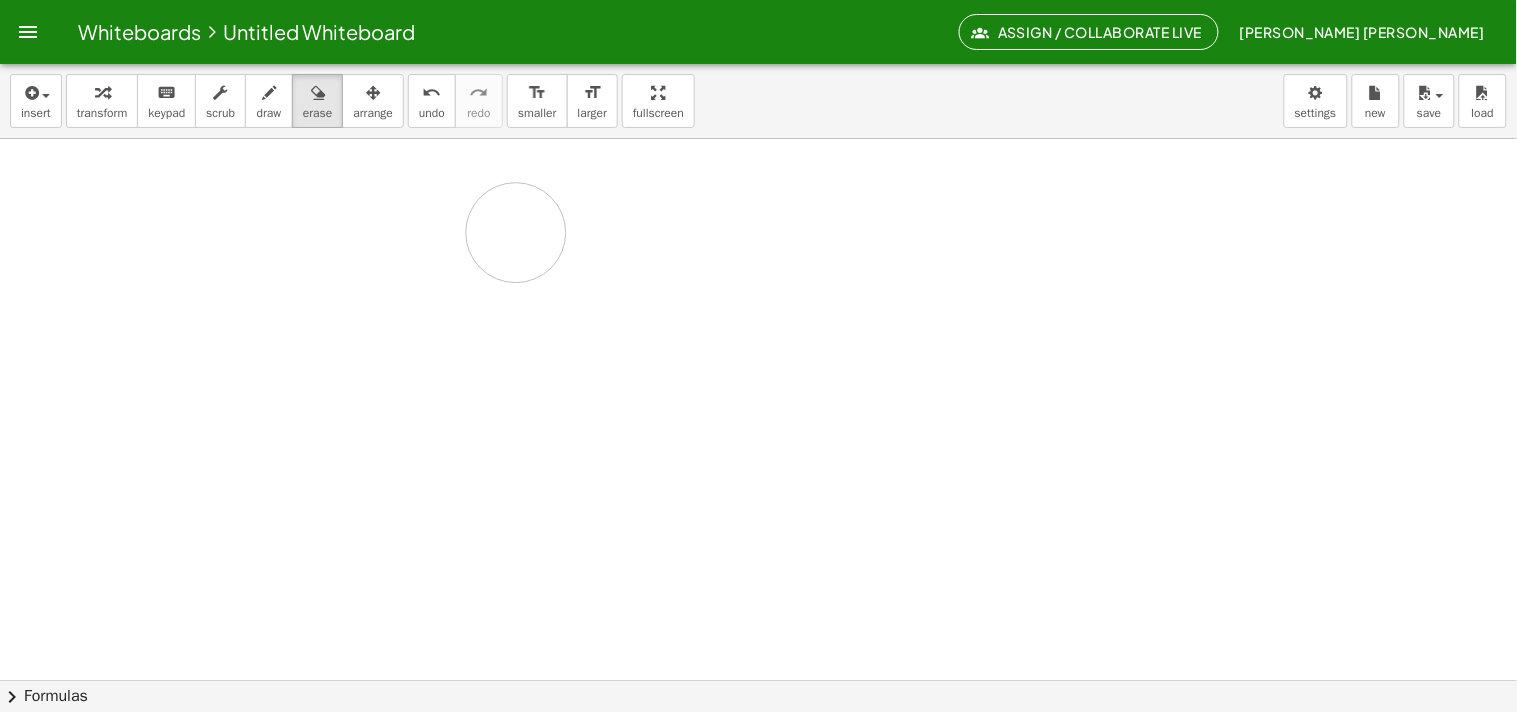 drag, startPoint x: 436, startPoint y: 404, endPoint x: 632, endPoint y: 236, distance: 258.14725 